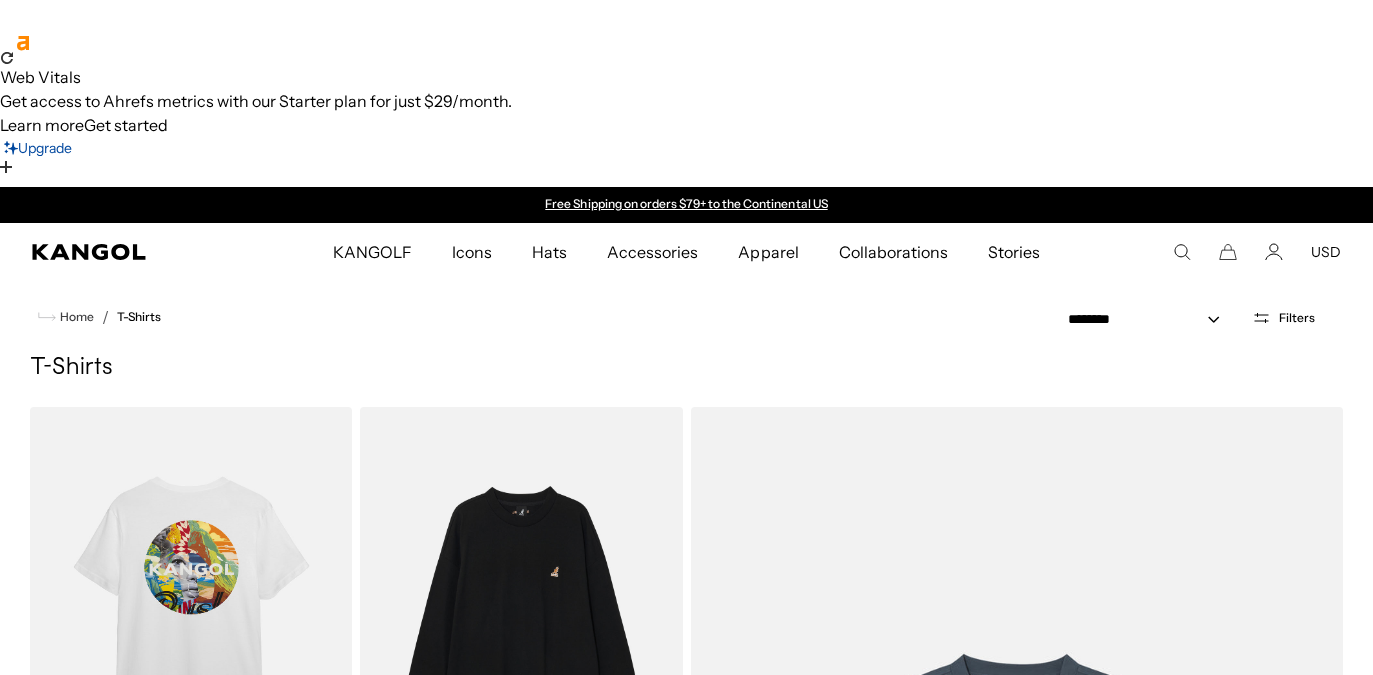 scroll, scrollTop: 0, scrollLeft: 0, axis: both 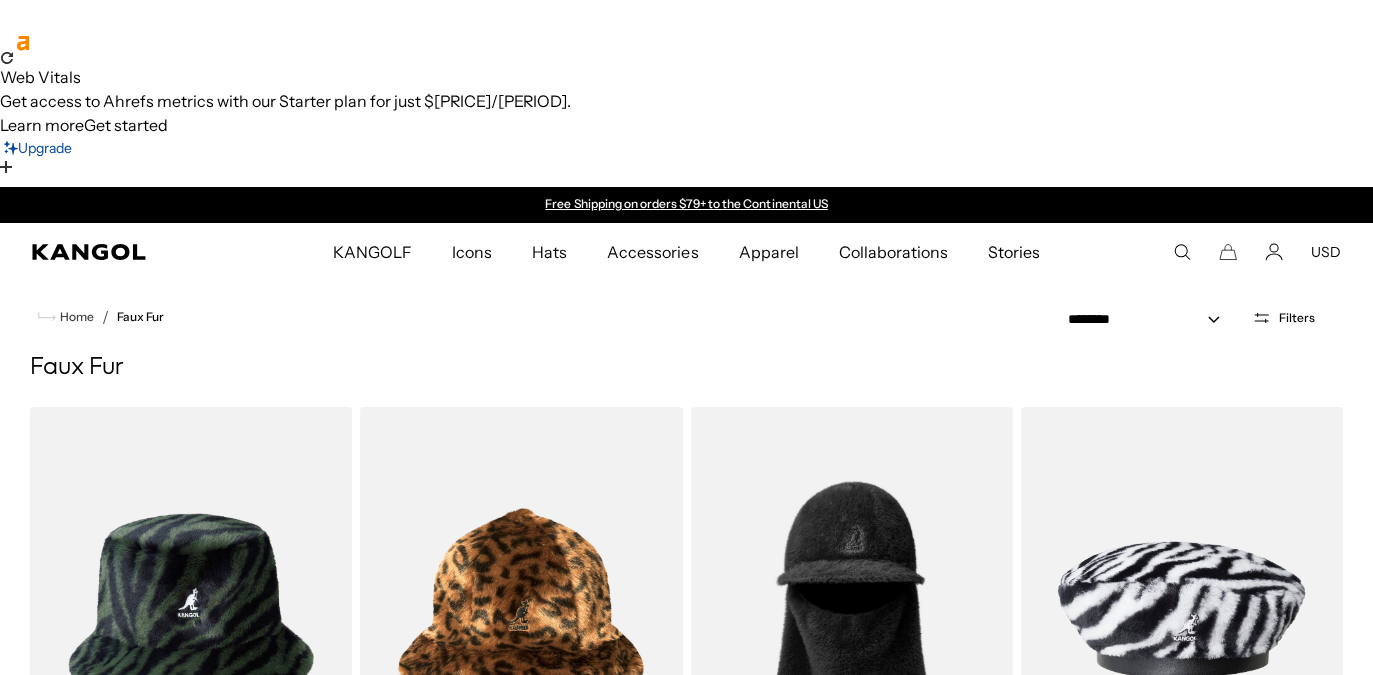 click 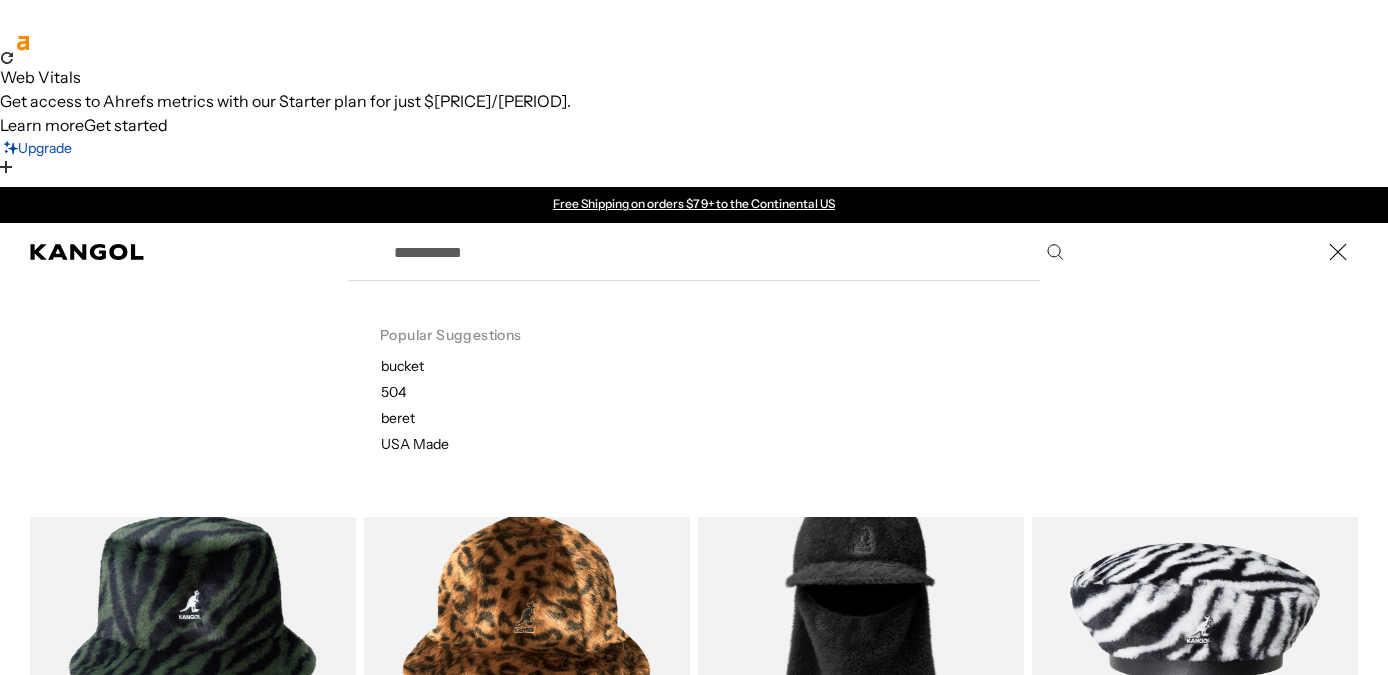 scroll, scrollTop: 0, scrollLeft: 0, axis: both 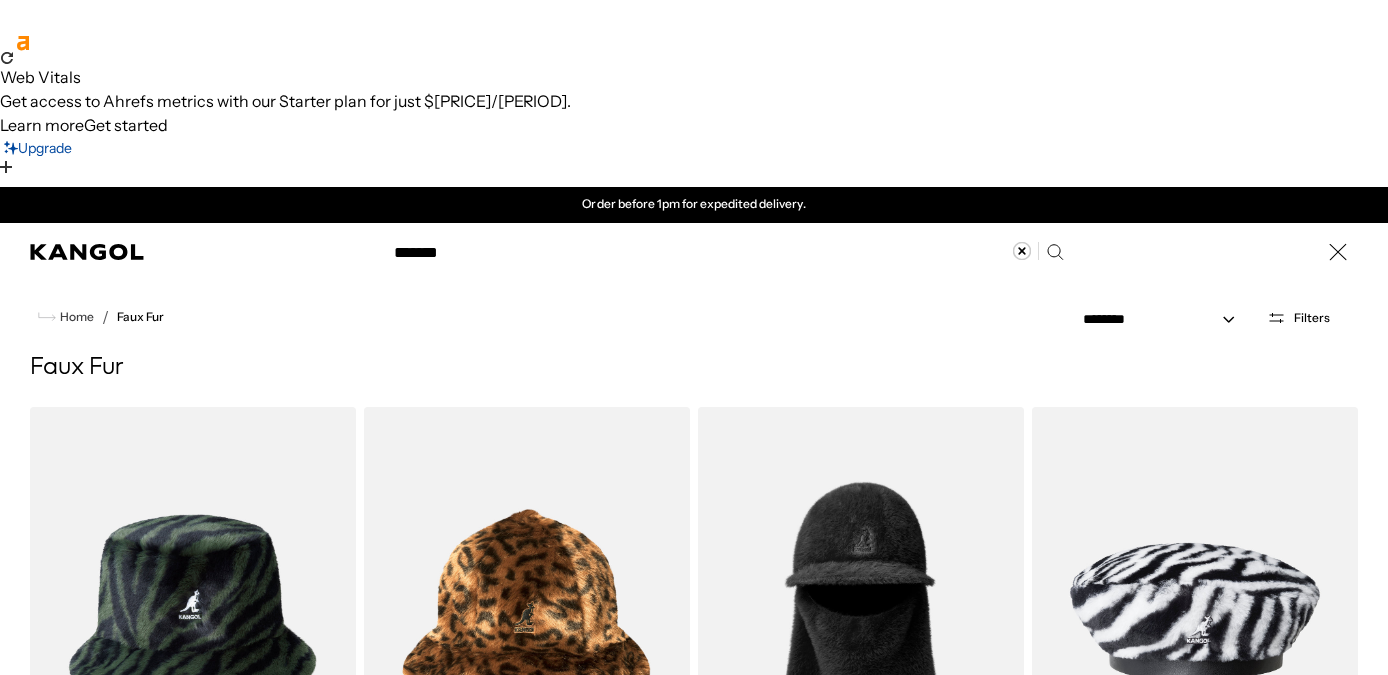 type on "*******" 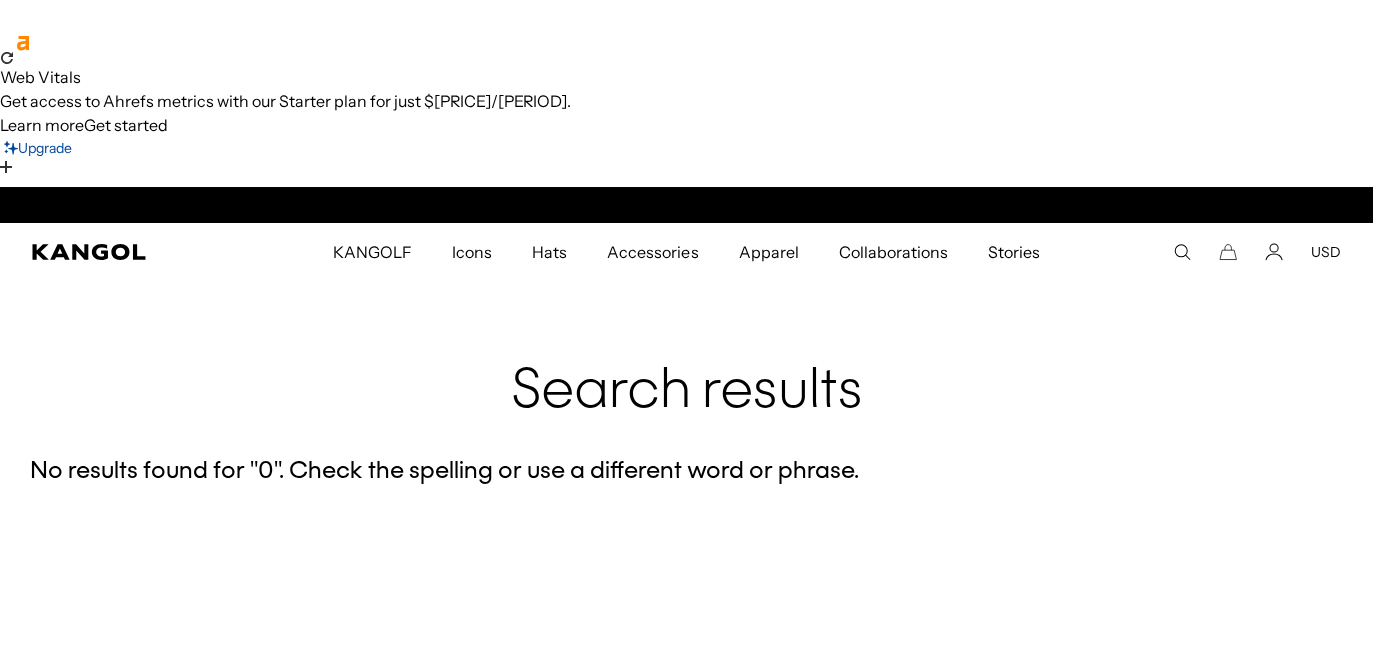scroll, scrollTop: 0, scrollLeft: 412, axis: horizontal 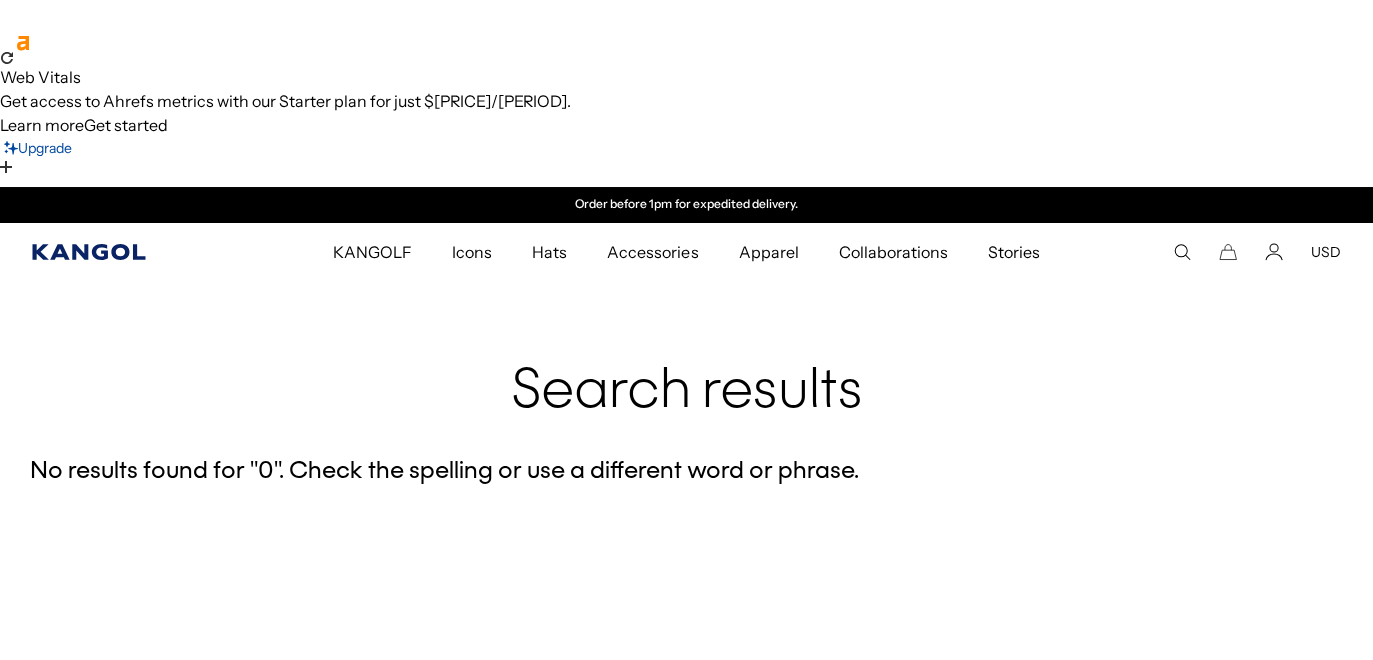 click 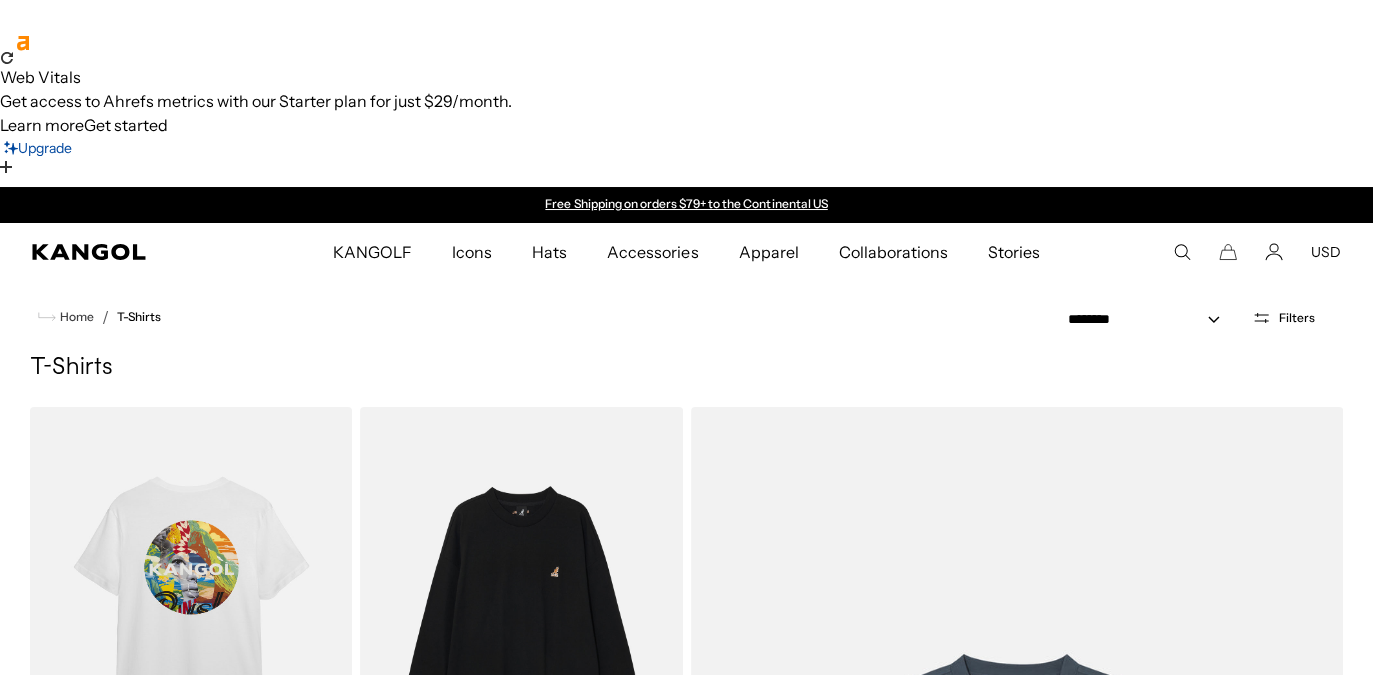 scroll, scrollTop: 0, scrollLeft: 0, axis: both 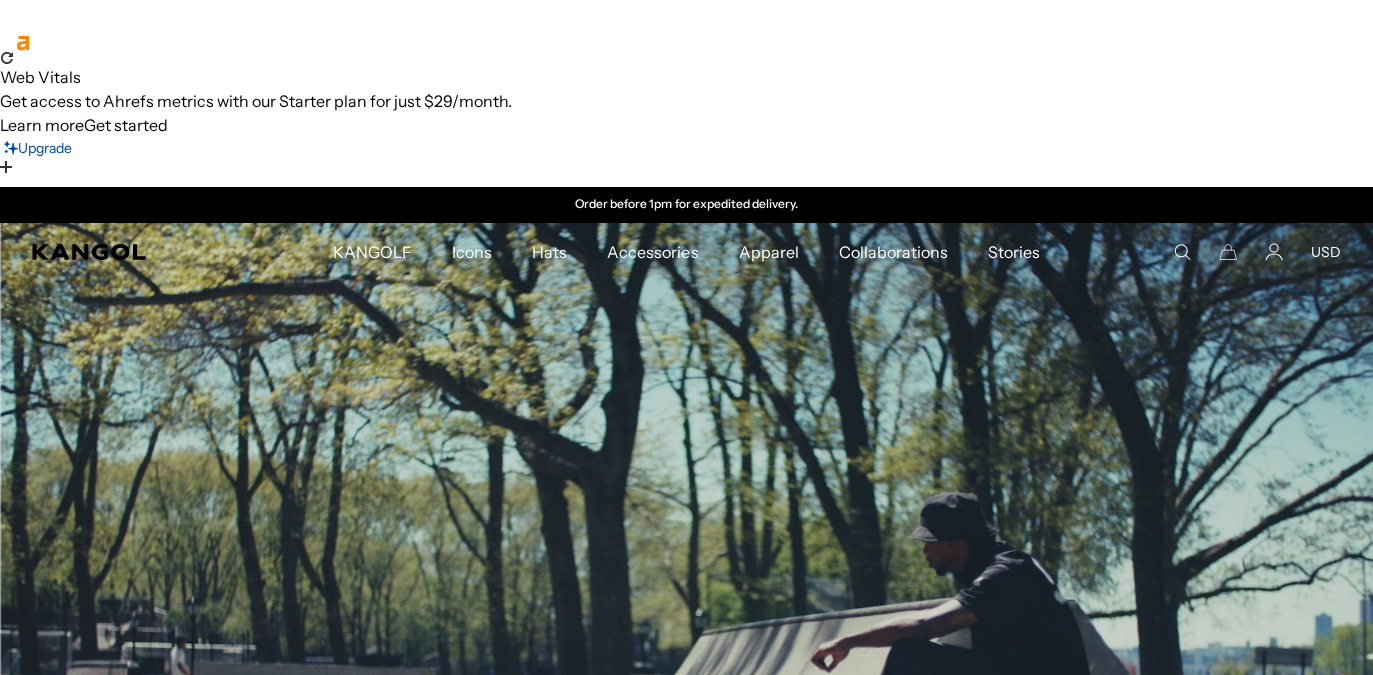 click 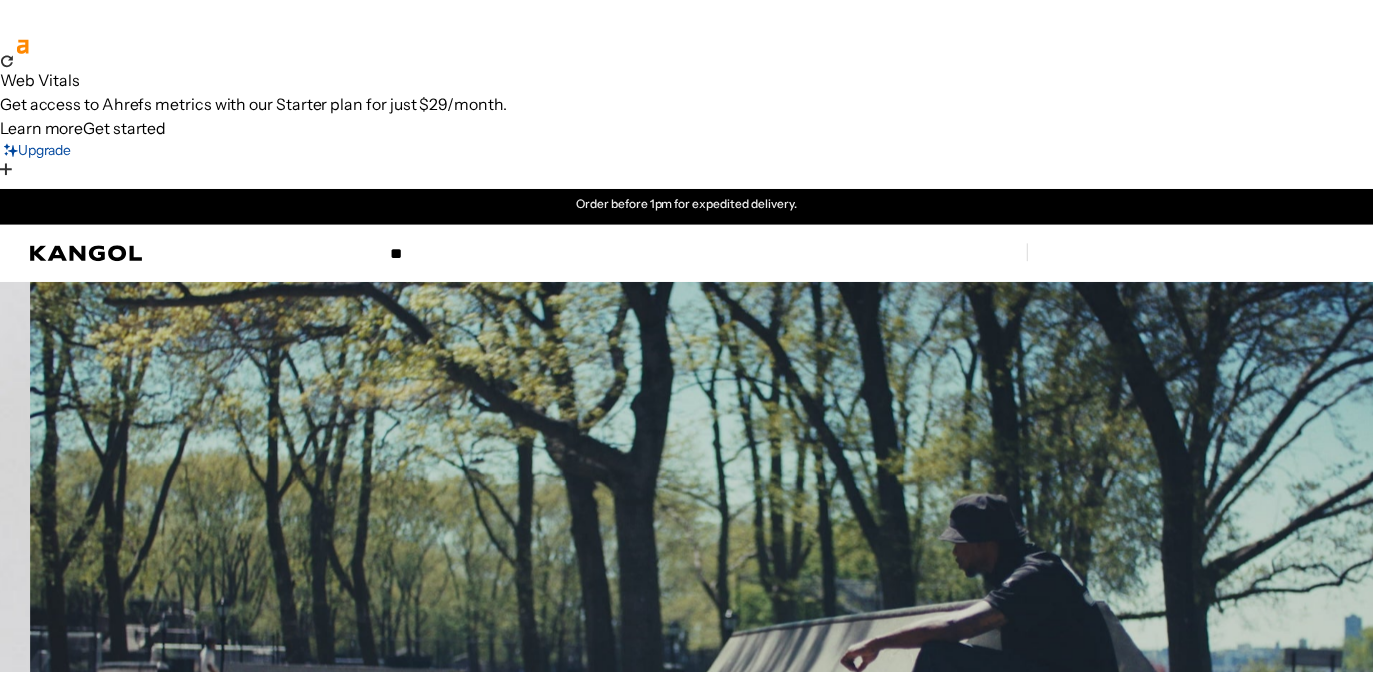 scroll, scrollTop: 0, scrollLeft: 0, axis: both 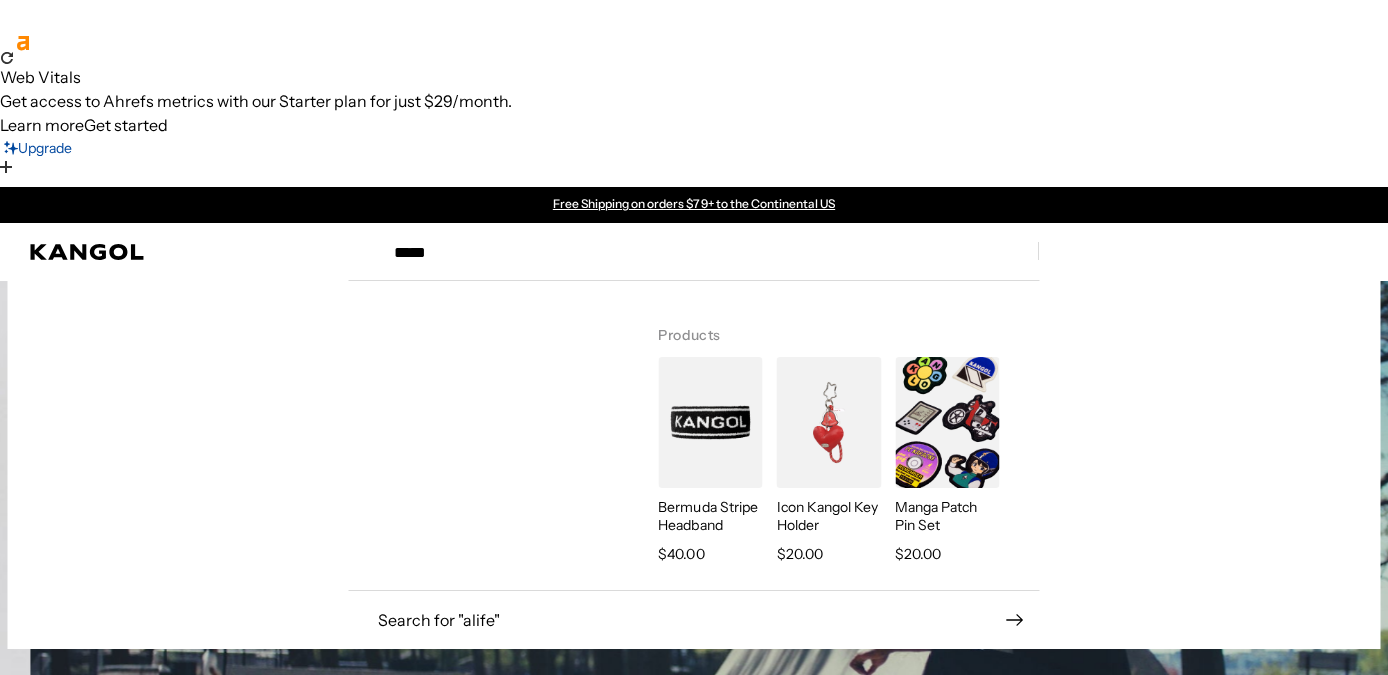 type on "*****" 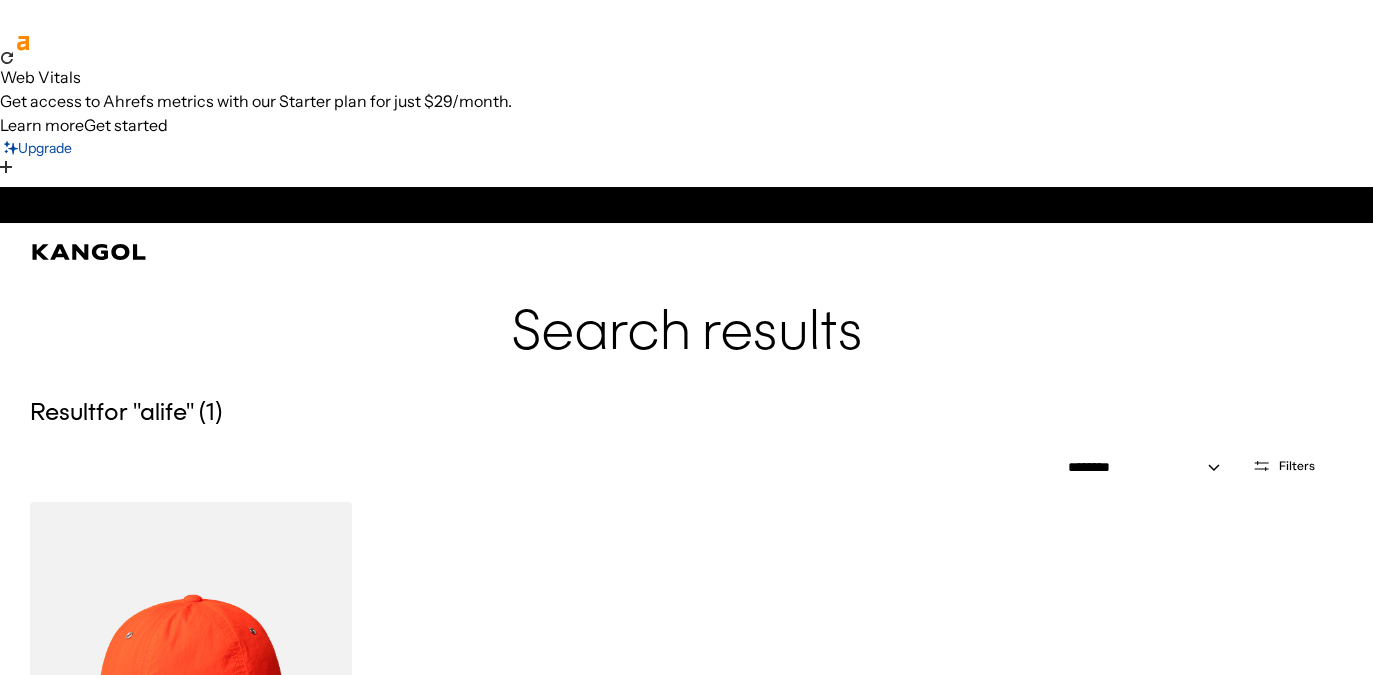scroll, scrollTop: 0, scrollLeft: 0, axis: both 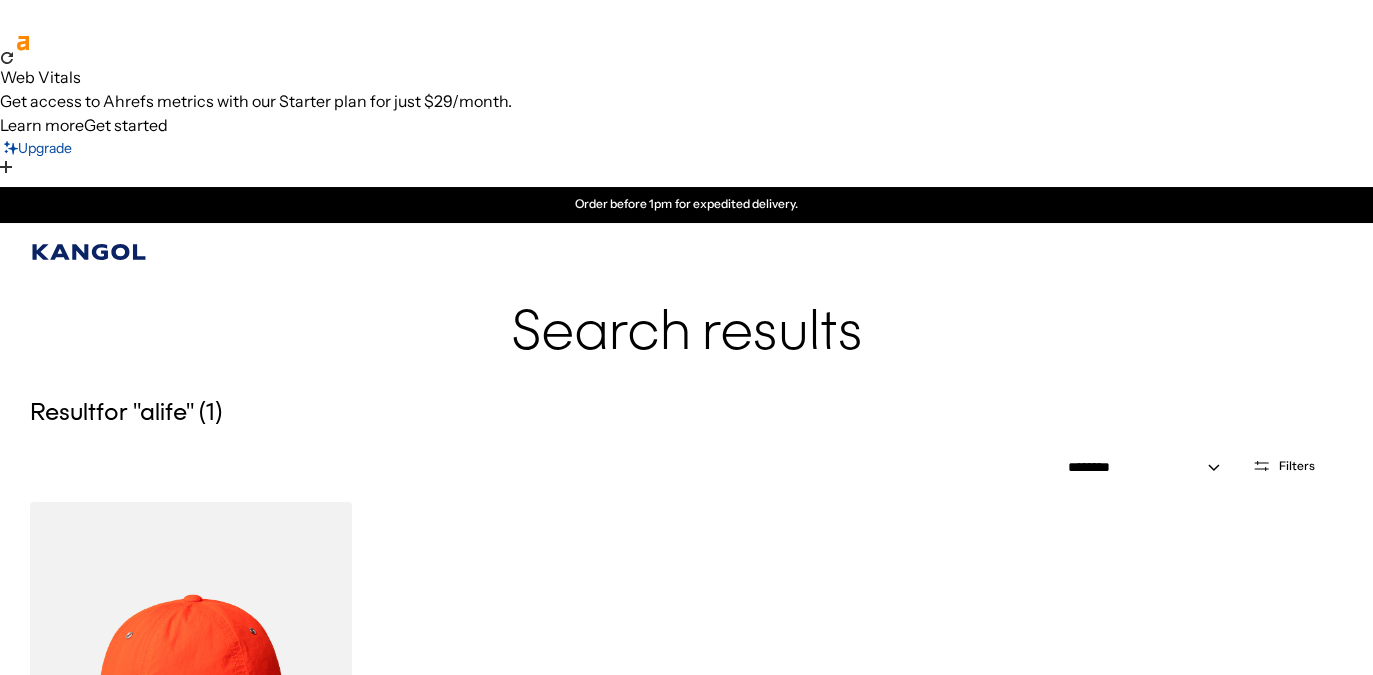 click 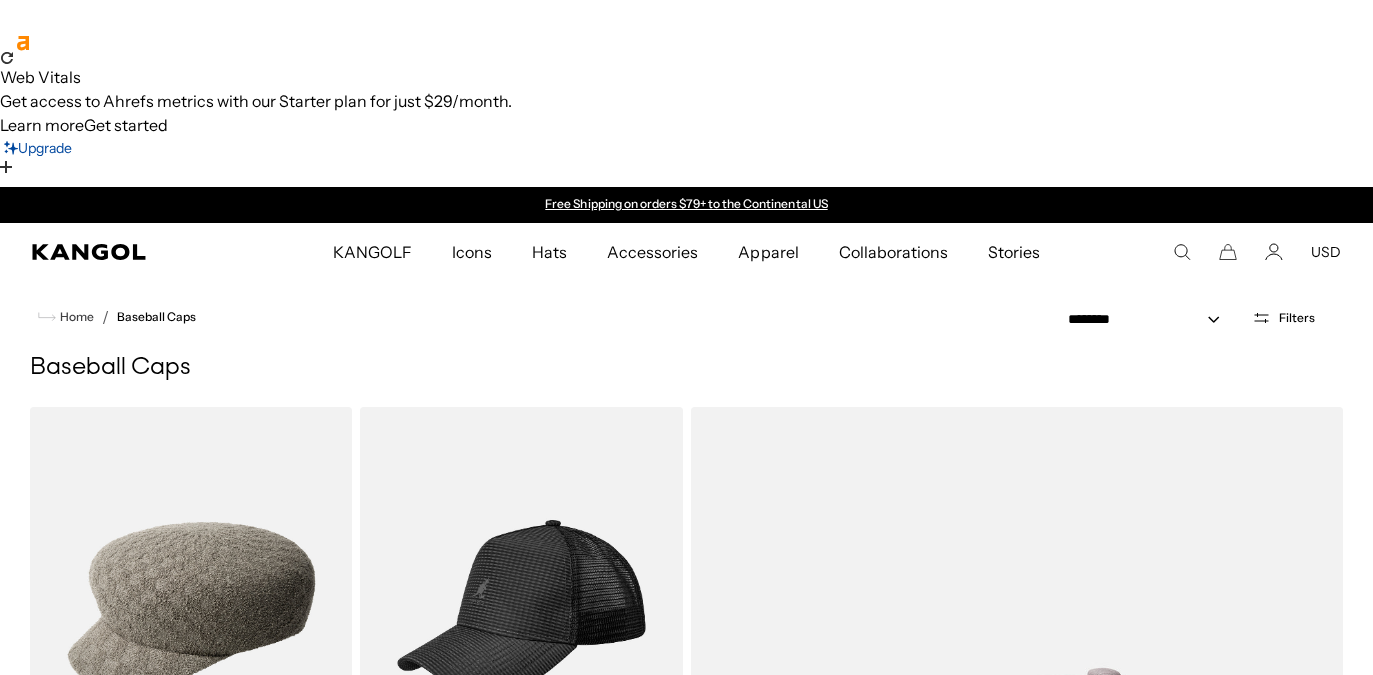 scroll, scrollTop: 0, scrollLeft: 0, axis: both 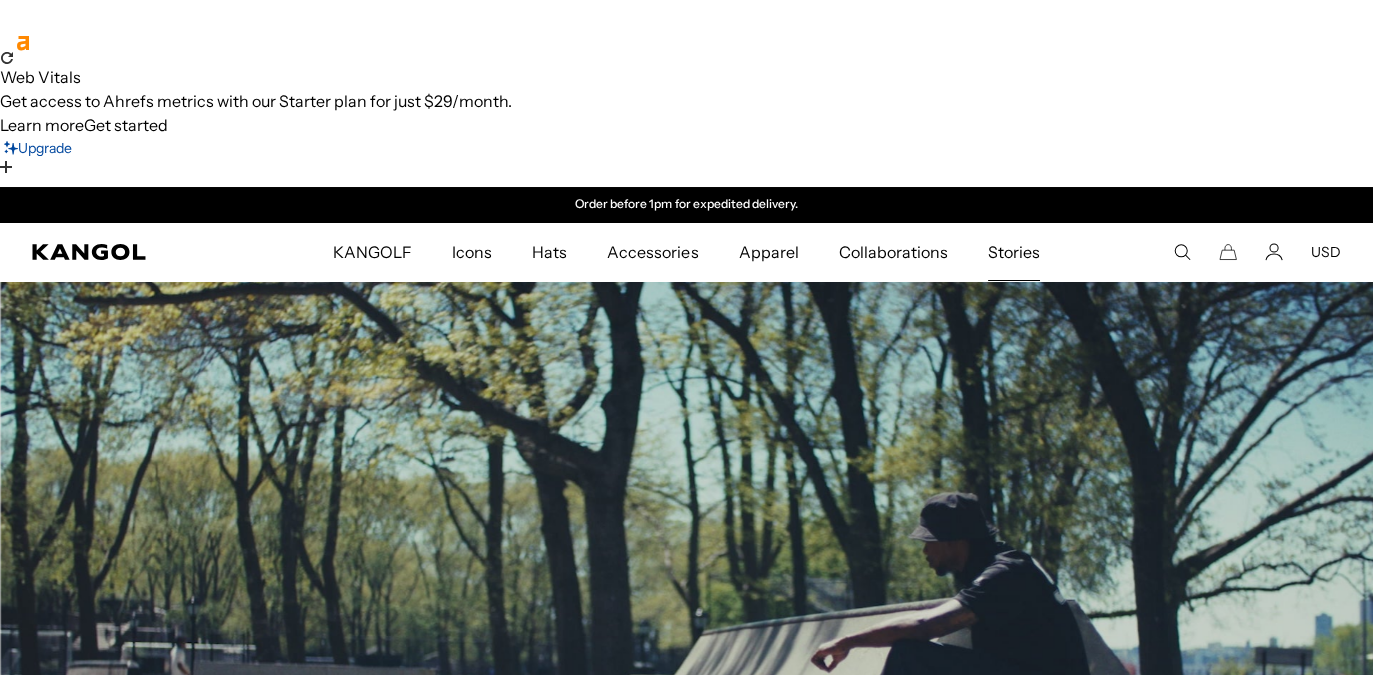 click on "Stories" at bounding box center (1014, 252) 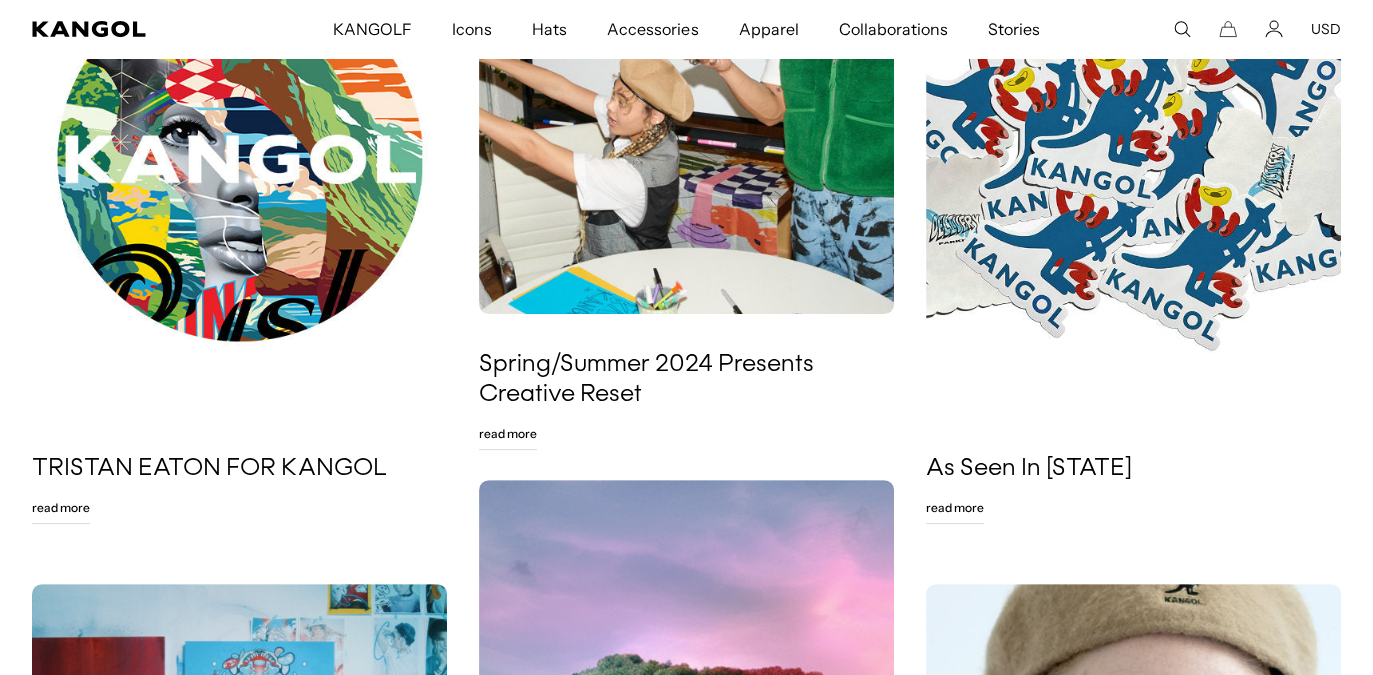 scroll, scrollTop: 0, scrollLeft: 0, axis: both 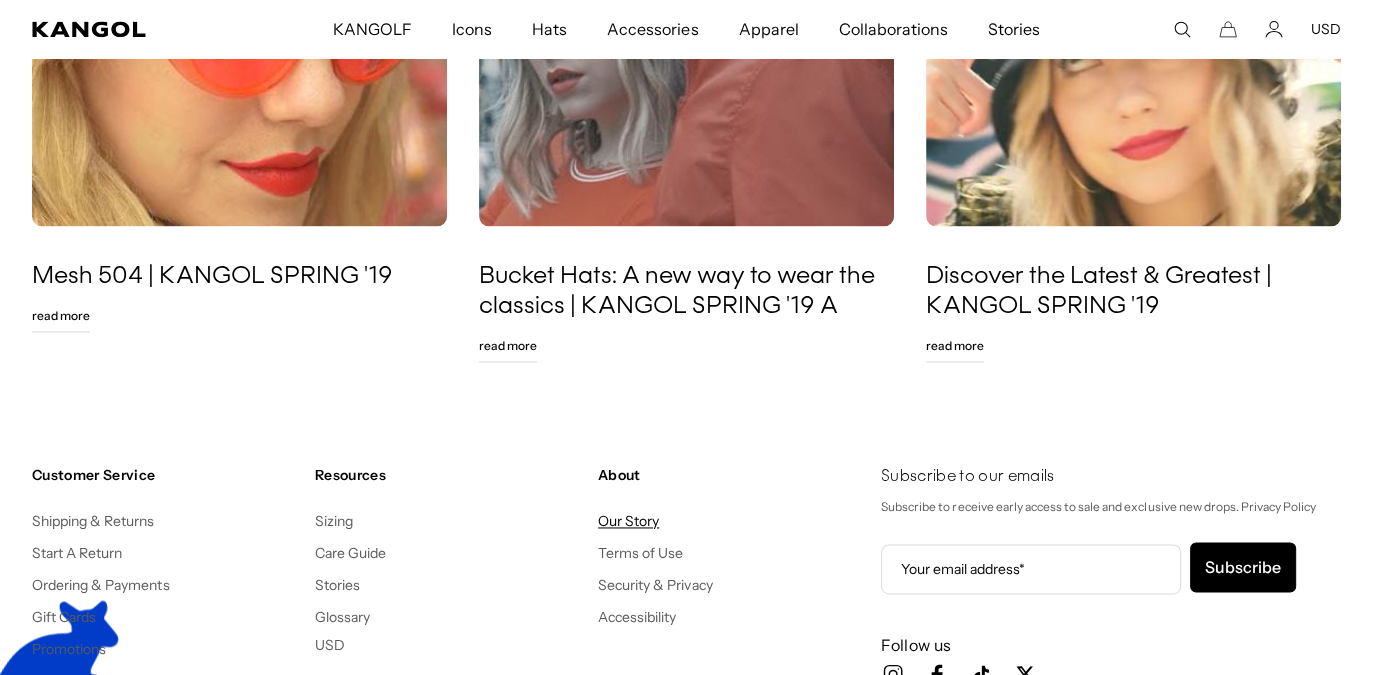 click on "Our Story" at bounding box center [628, 521] 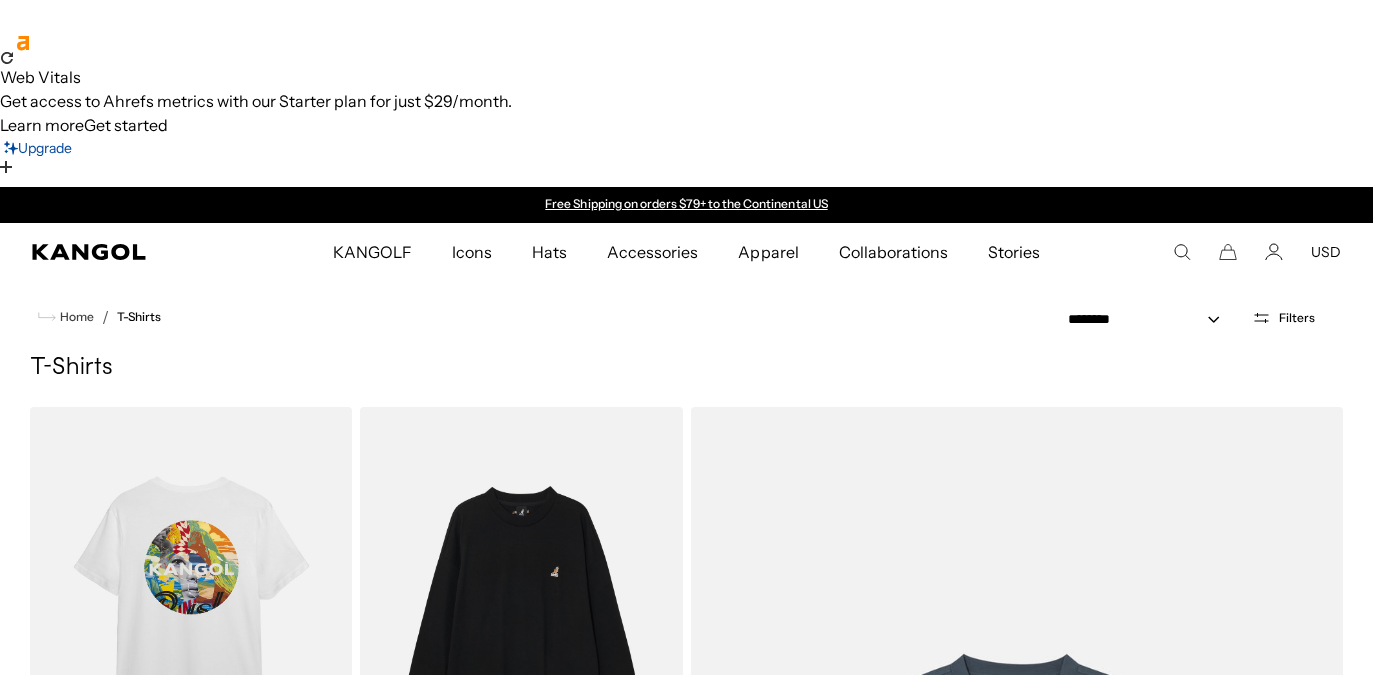 scroll, scrollTop: 0, scrollLeft: 0, axis: both 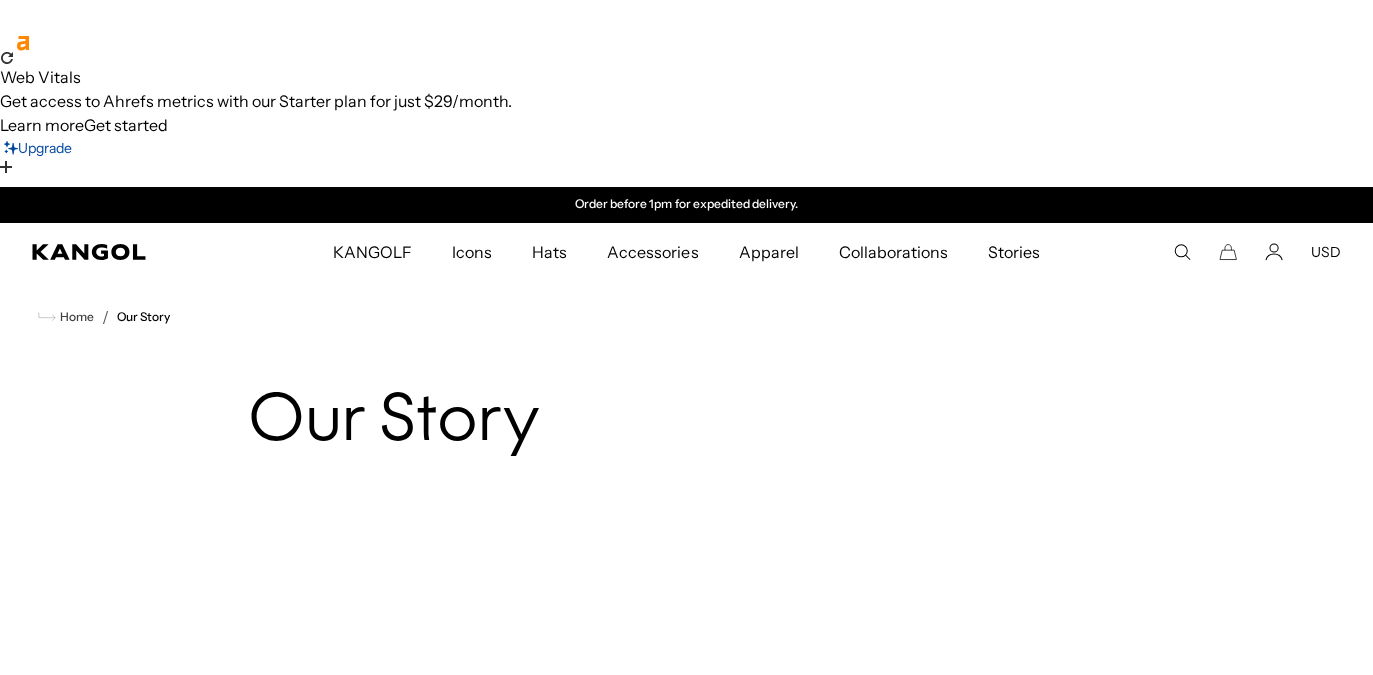 click 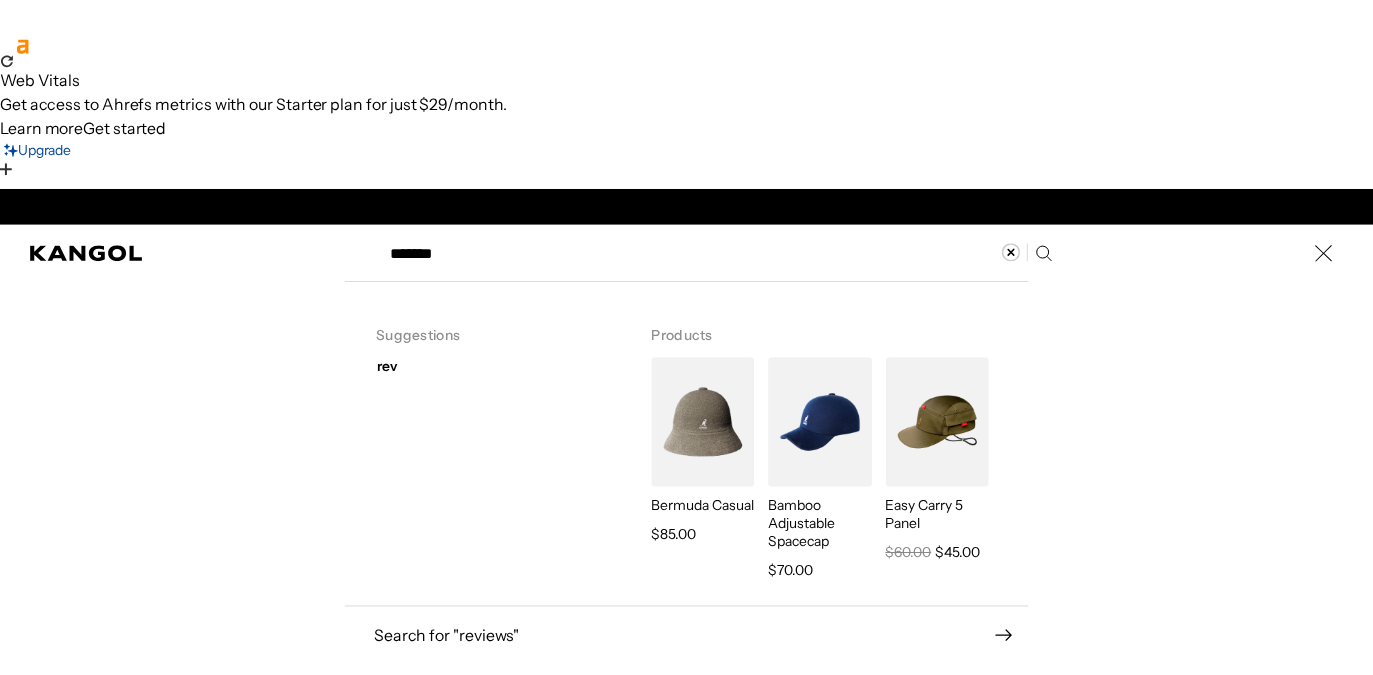 scroll, scrollTop: 0, scrollLeft: 412, axis: horizontal 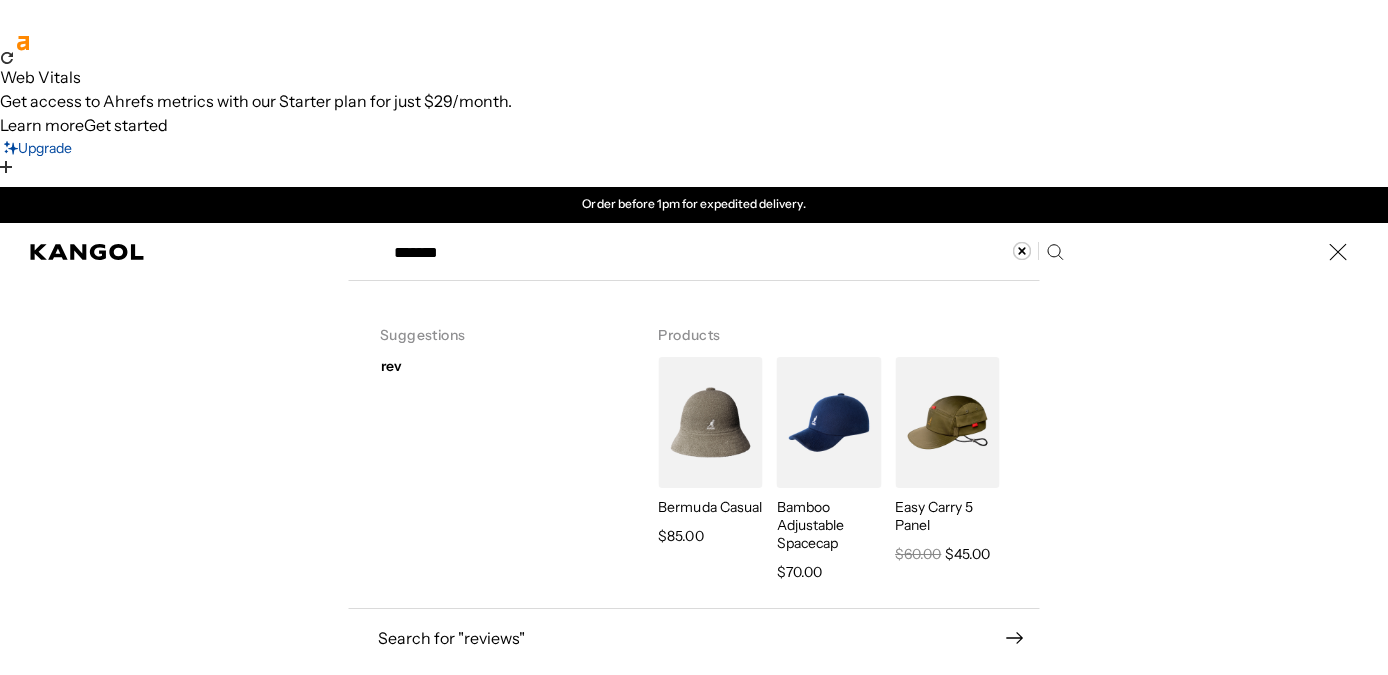 type on "*******" 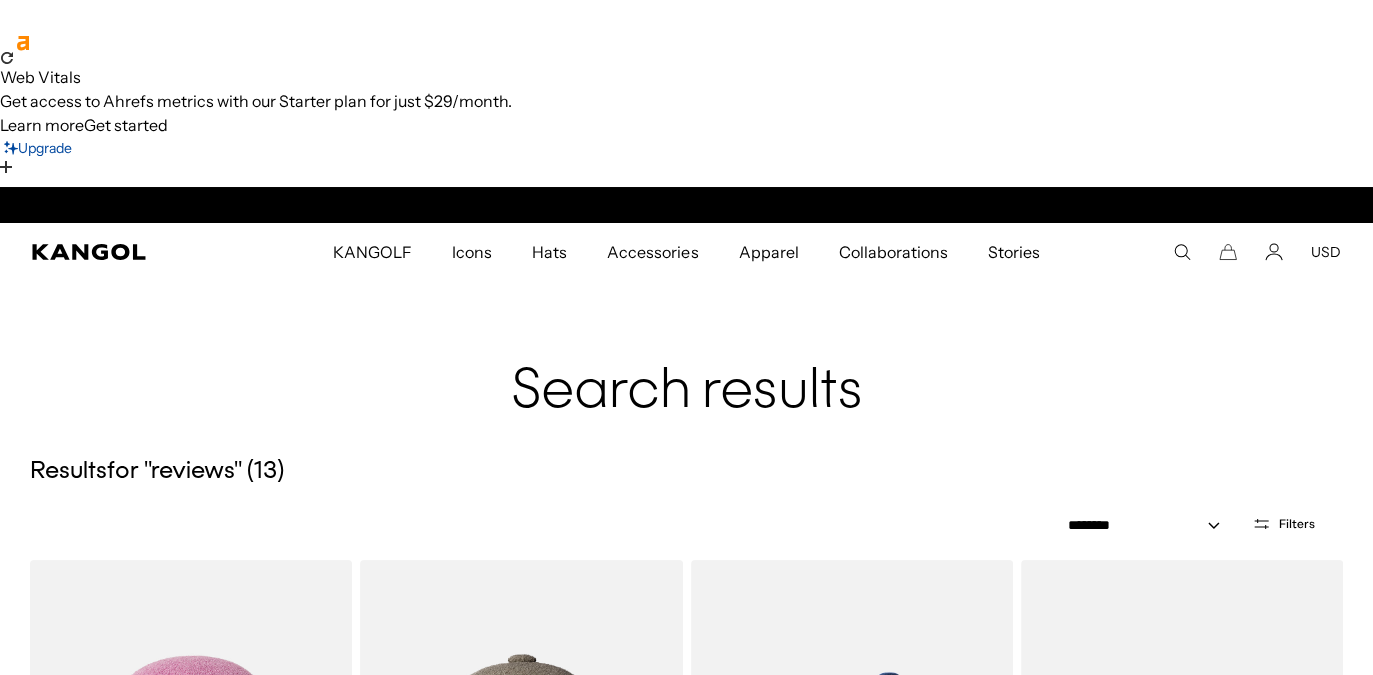 scroll, scrollTop: 150, scrollLeft: 0, axis: vertical 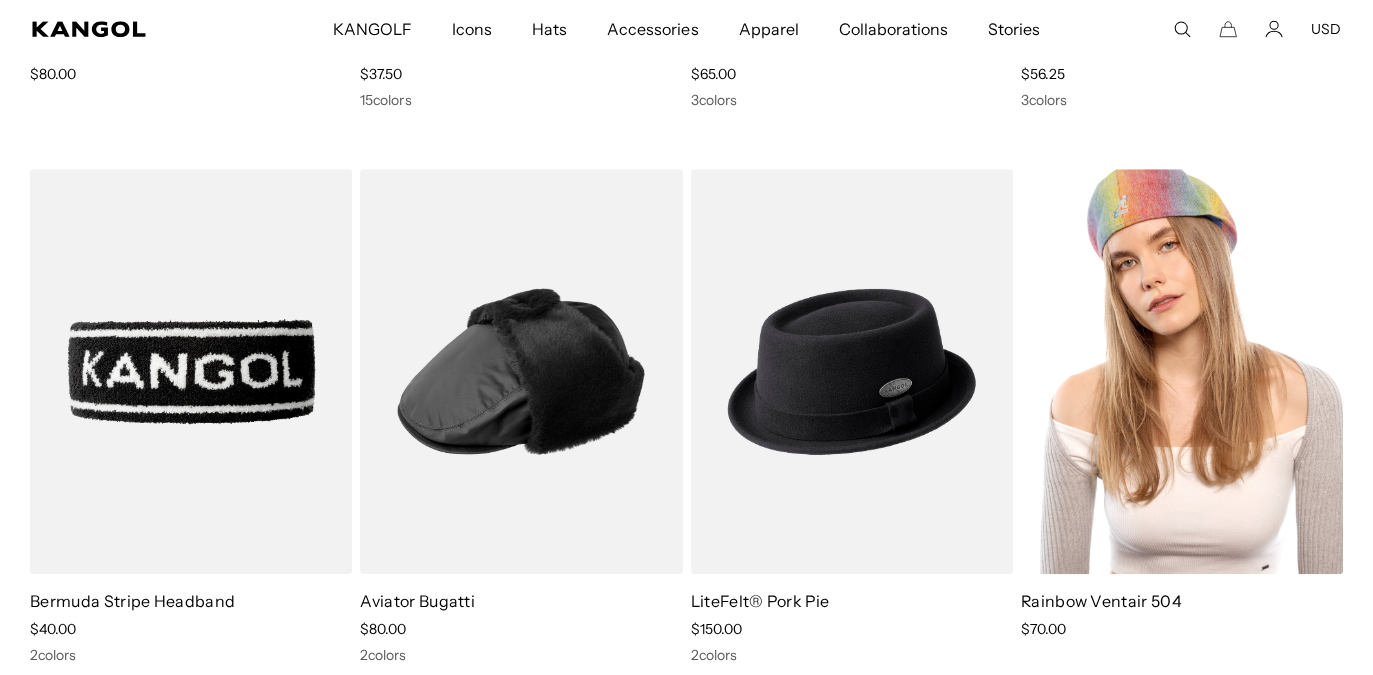 click at bounding box center (1182, 371) 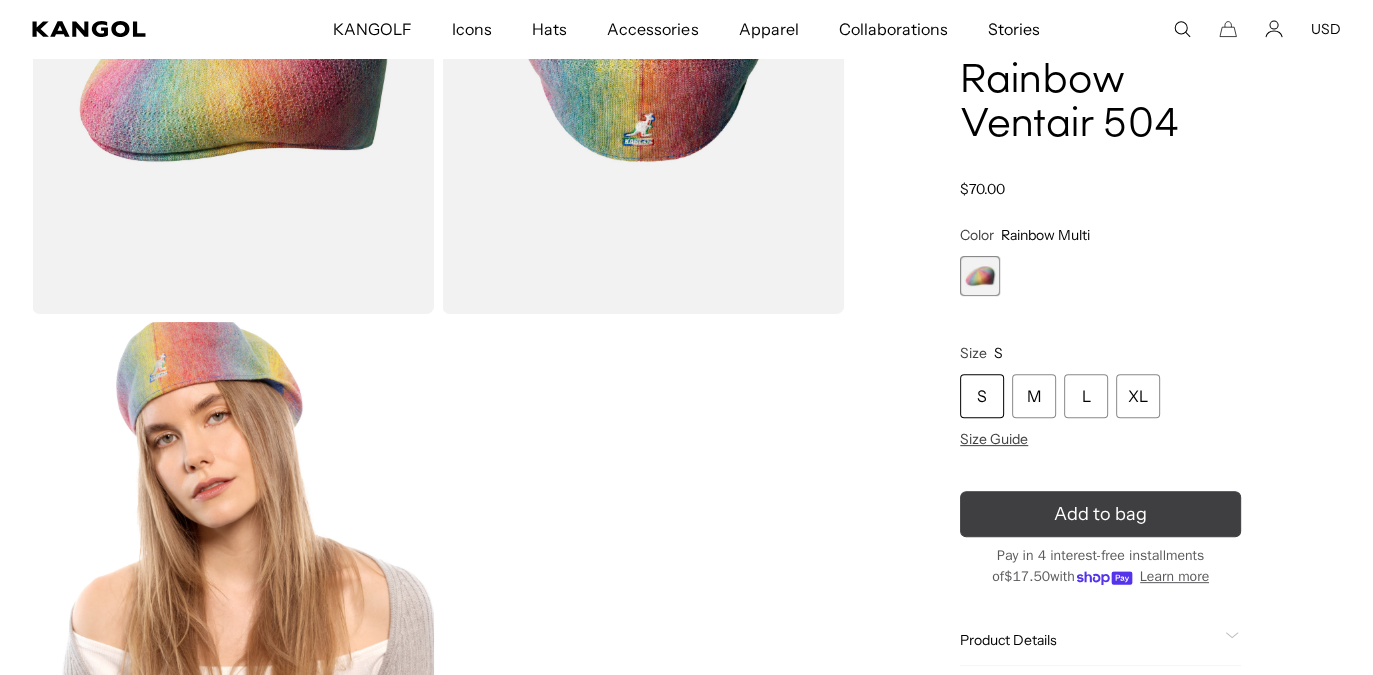 scroll, scrollTop: 1000, scrollLeft: 0, axis: vertical 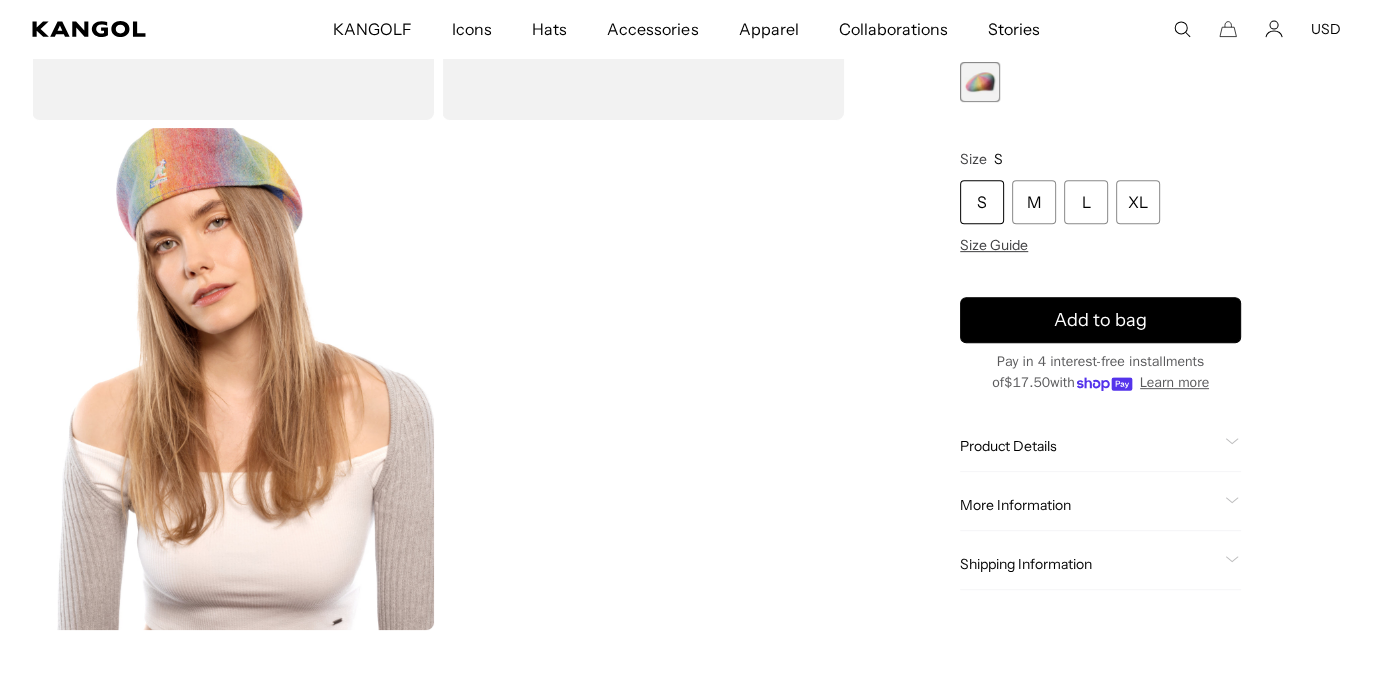 click on "Product Details" 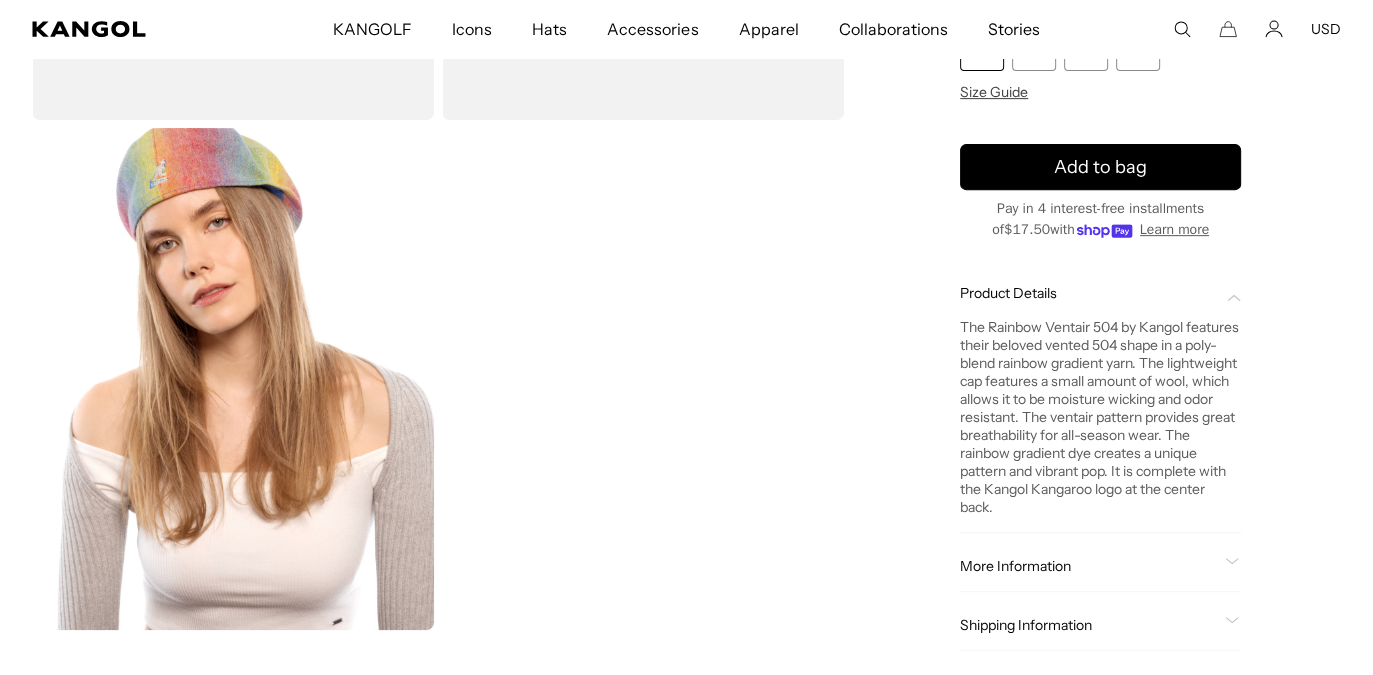 scroll, scrollTop: 0, scrollLeft: 0, axis: both 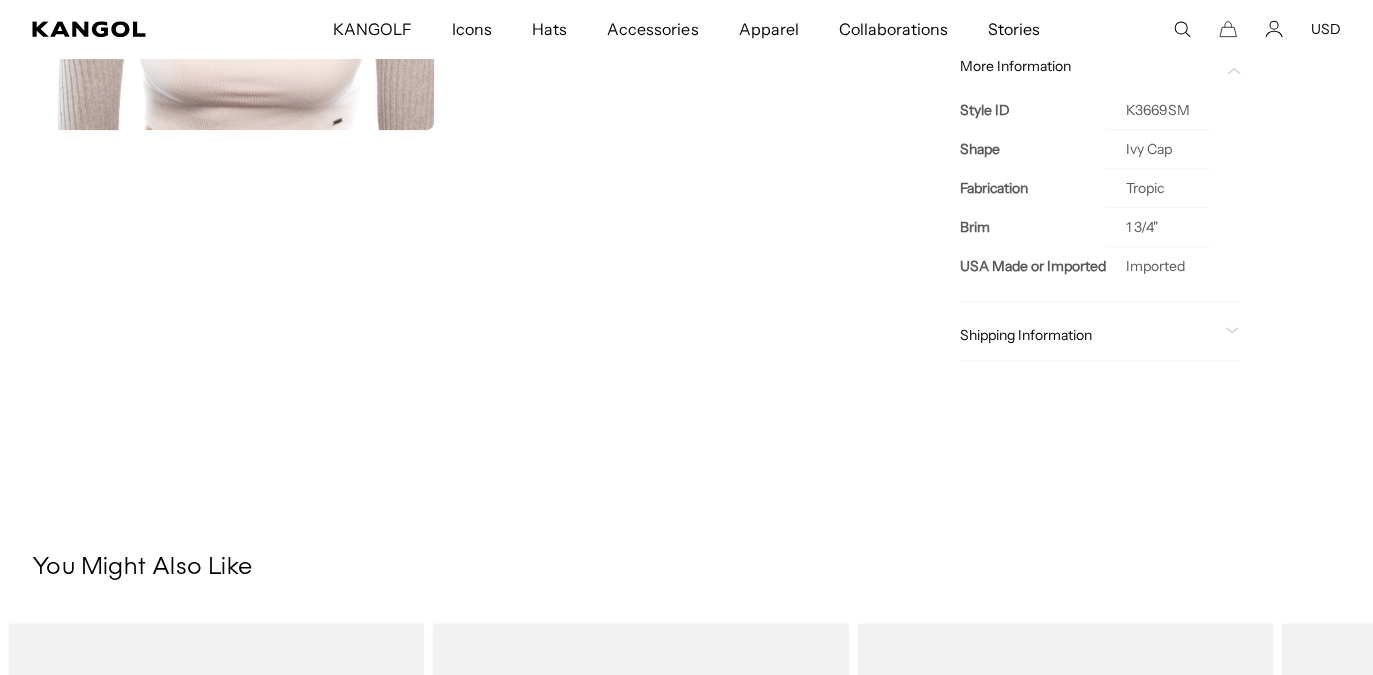 click on "Shipping Information" 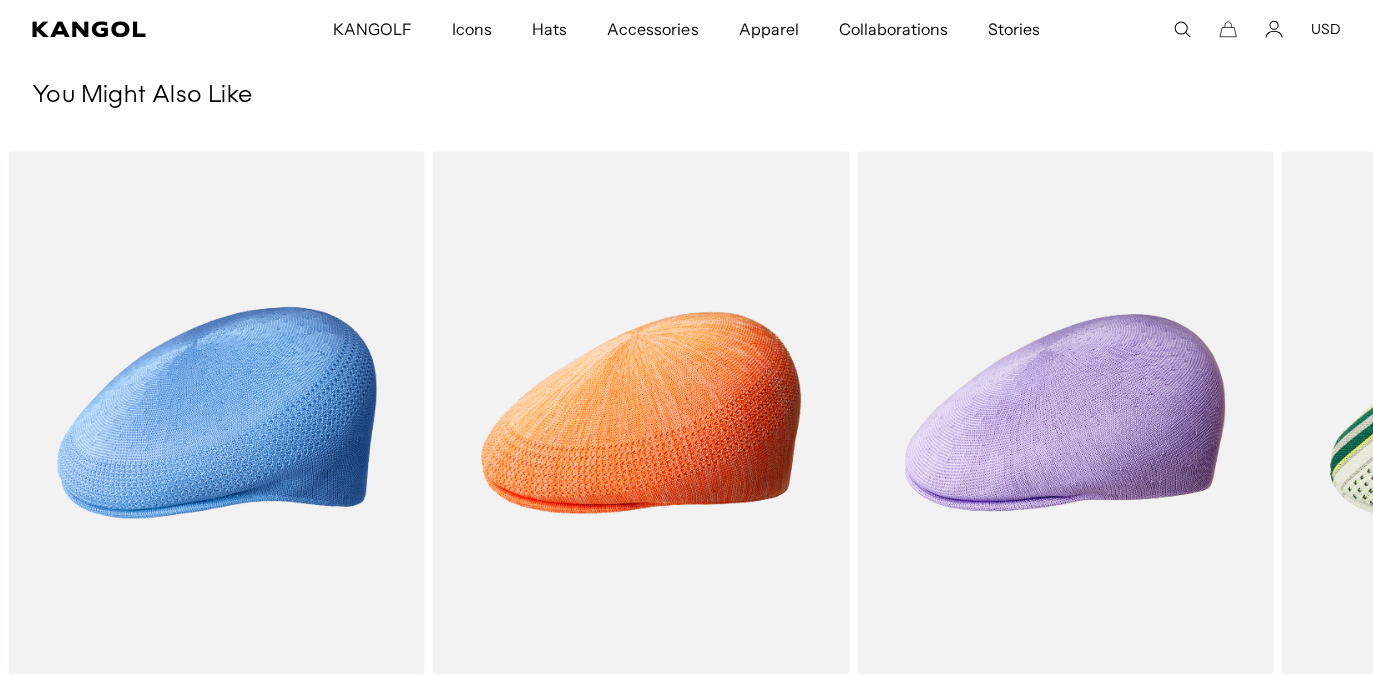 scroll, scrollTop: 2341, scrollLeft: 0, axis: vertical 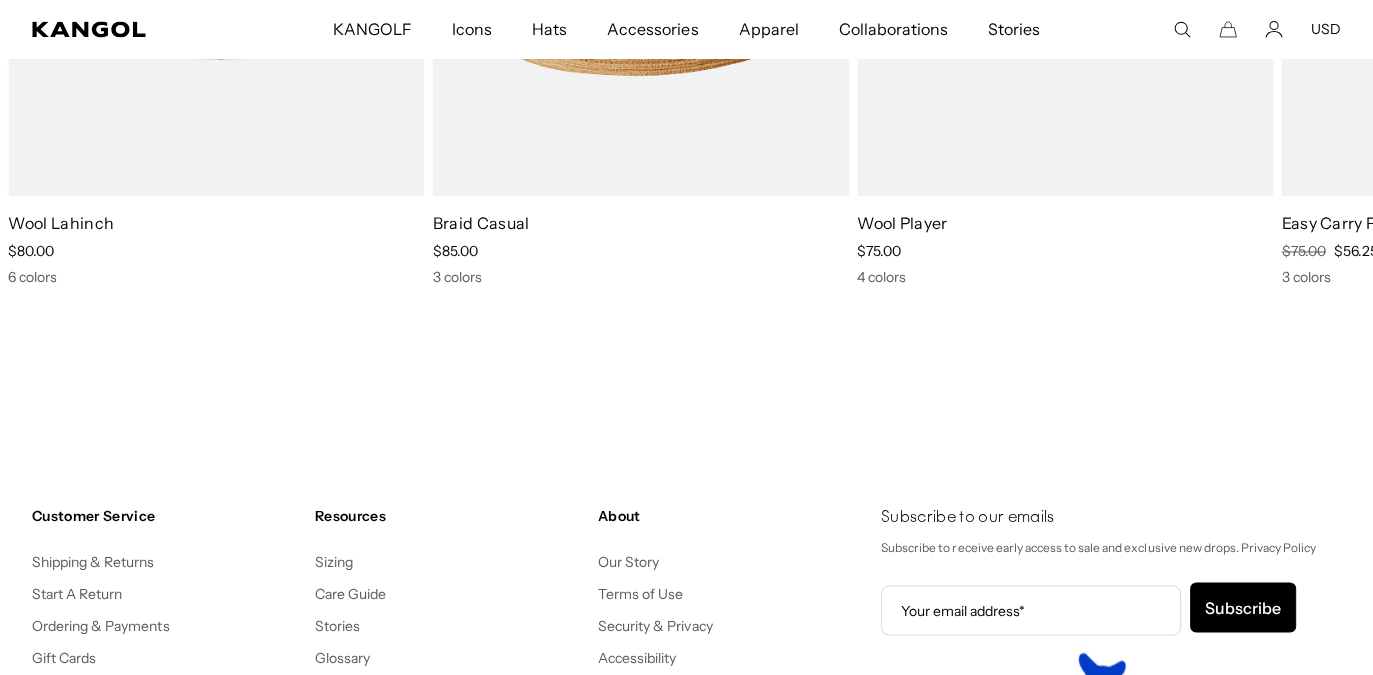 click on "Contact" at bounding box center [57, 721] 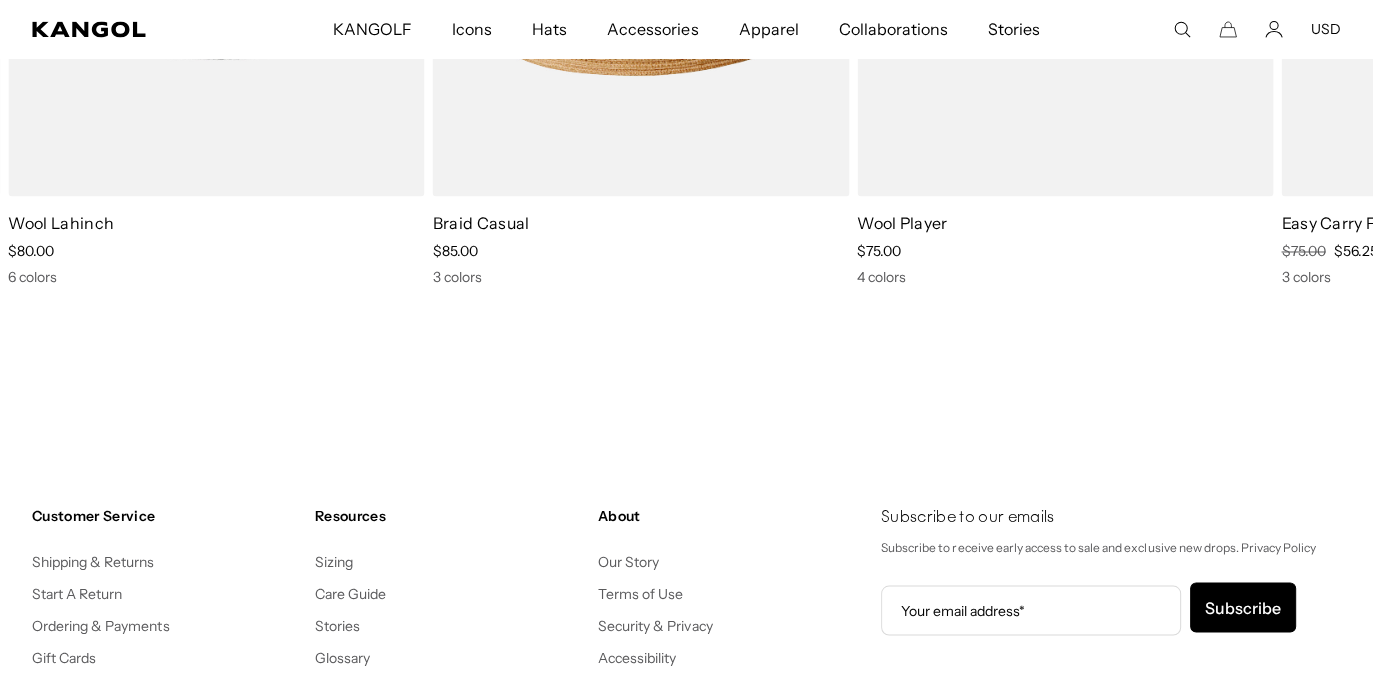 scroll, scrollTop: 0, scrollLeft: 412, axis: horizontal 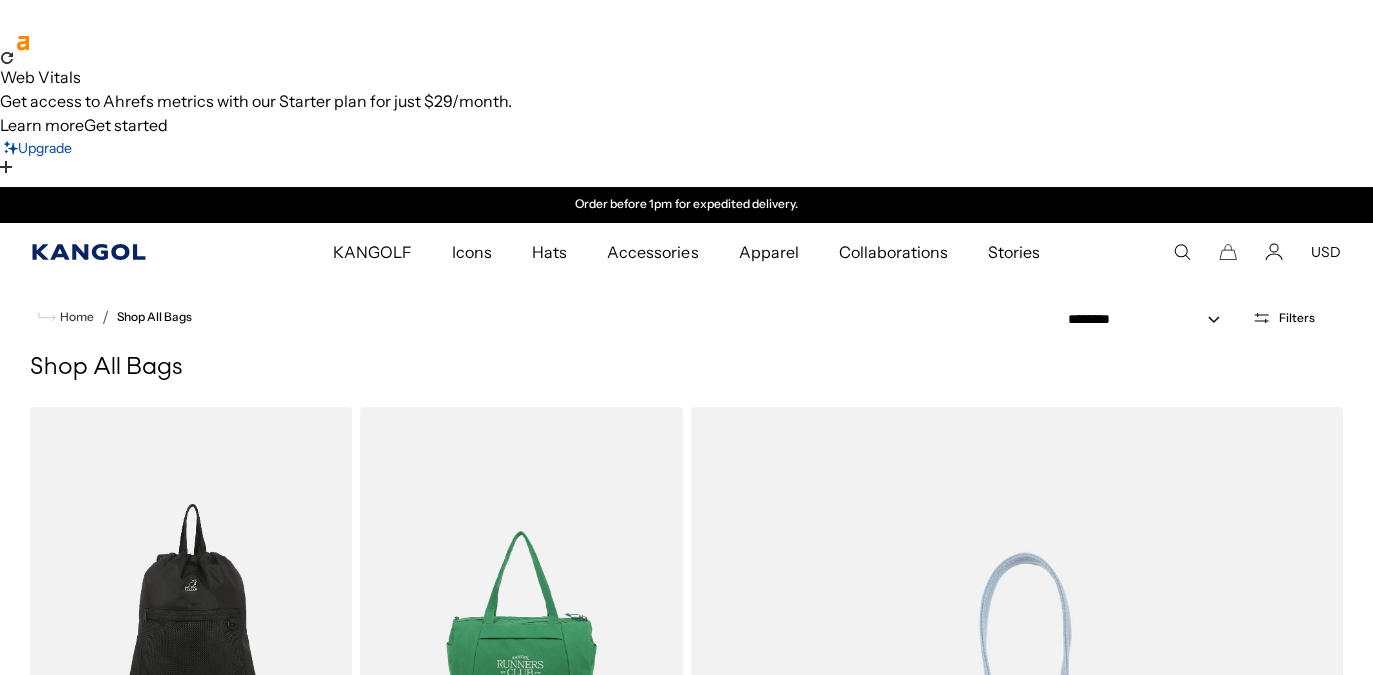 click 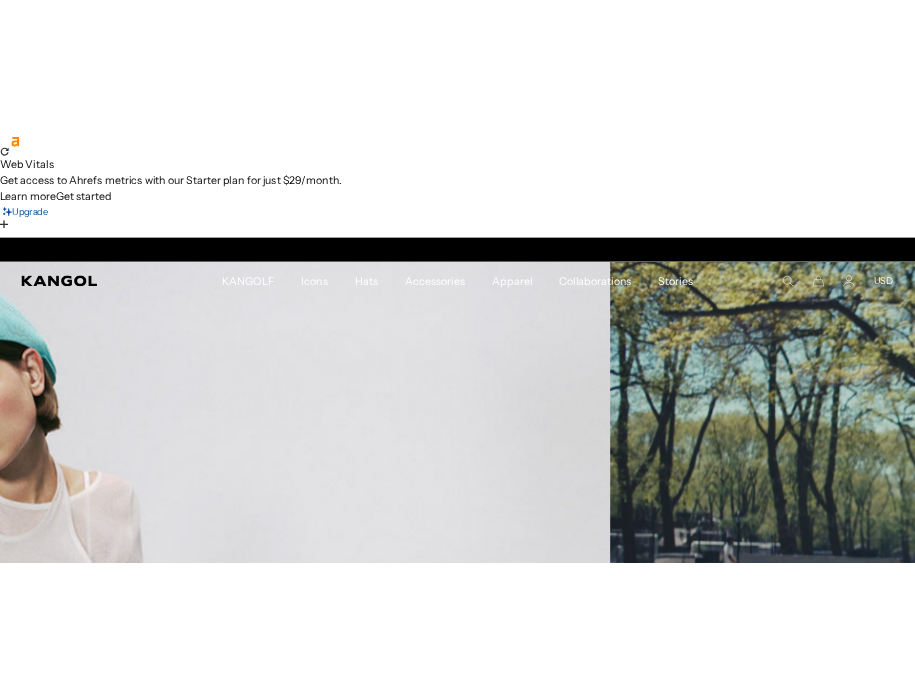 scroll, scrollTop: 0, scrollLeft: 0, axis: both 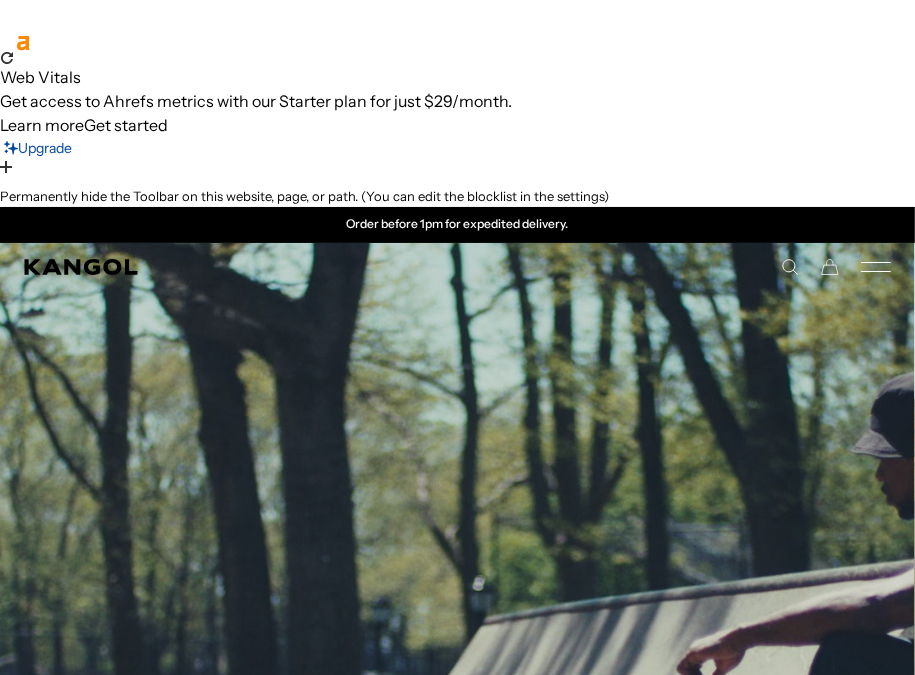click at bounding box center [457, 180] 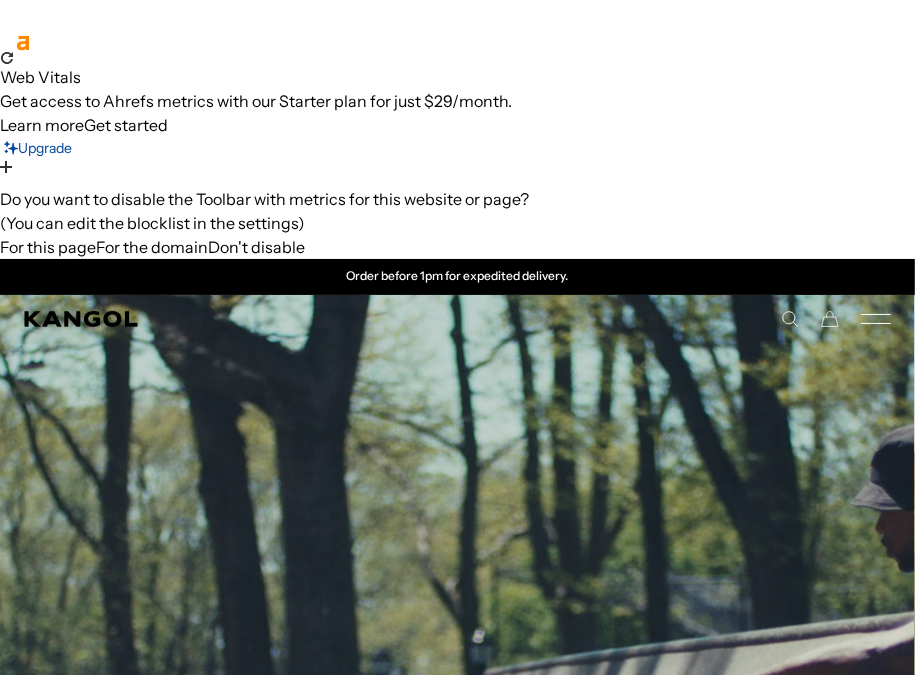 click on "For this page" at bounding box center (48, 247) 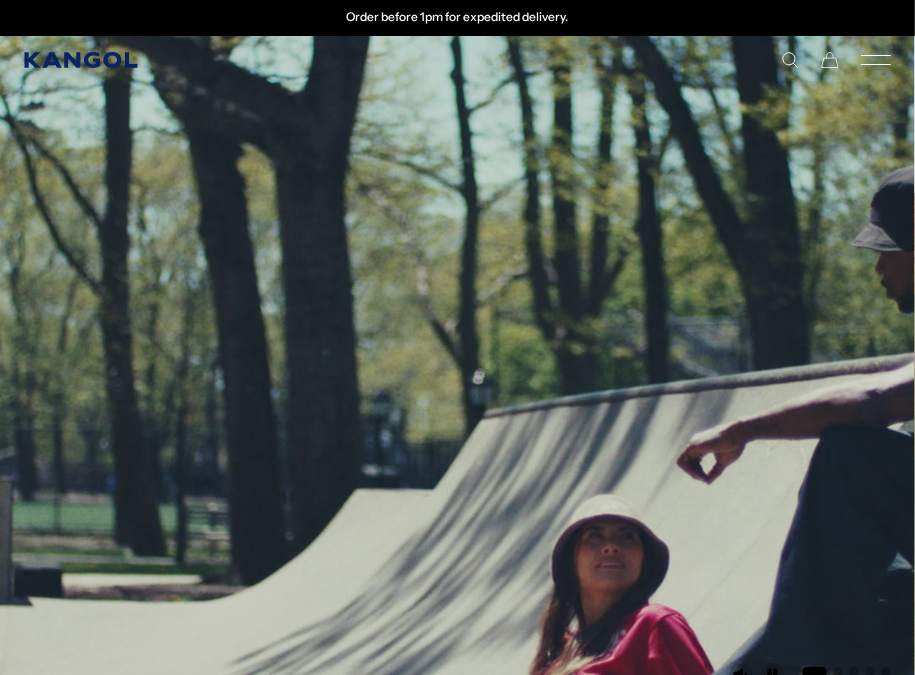 click 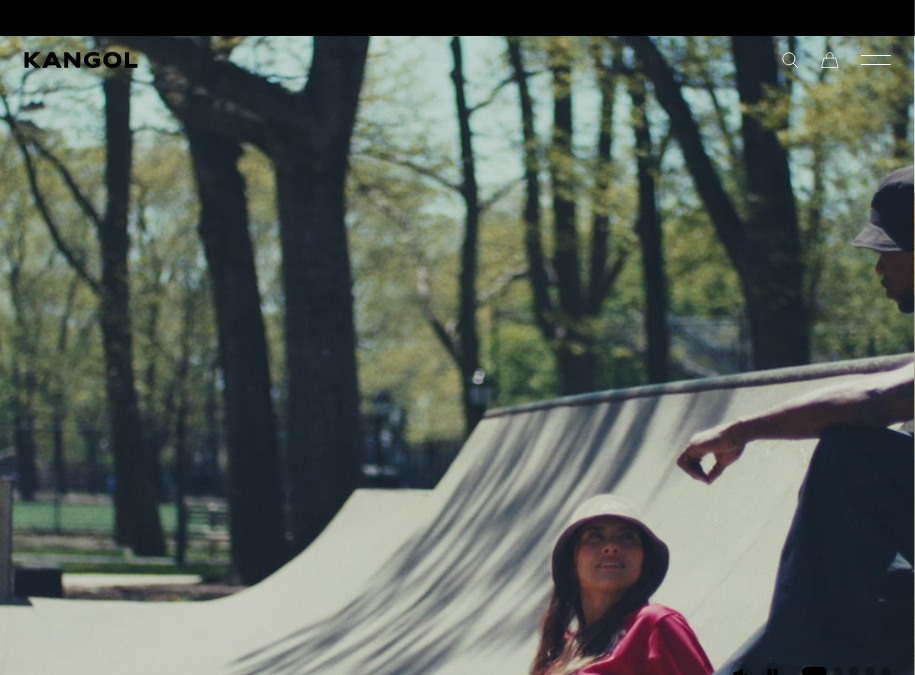 scroll, scrollTop: 0, scrollLeft: 0, axis: both 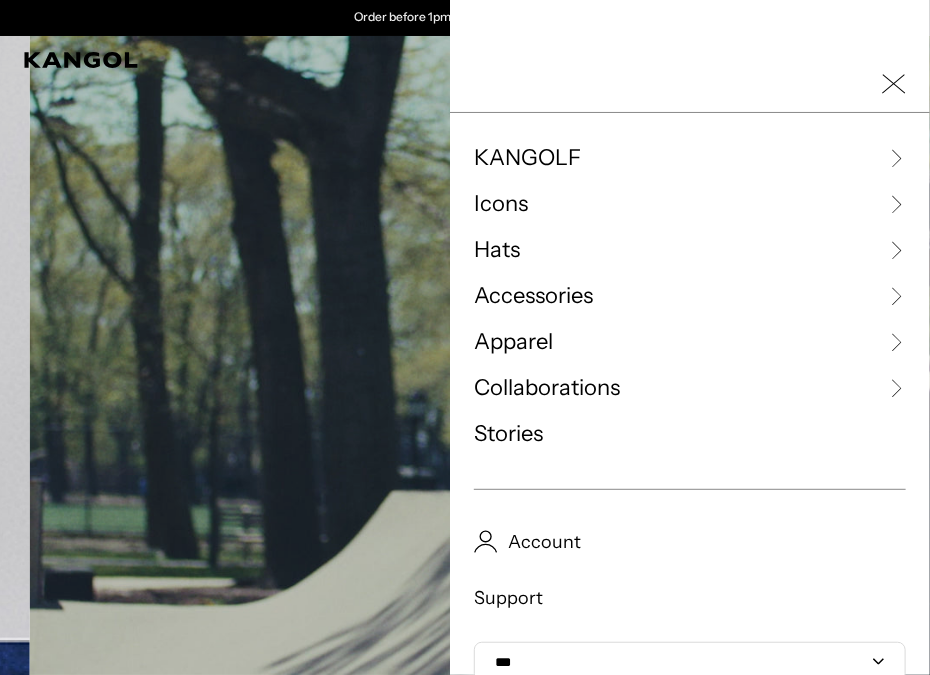 click on "Accessories" at bounding box center (533, 296) 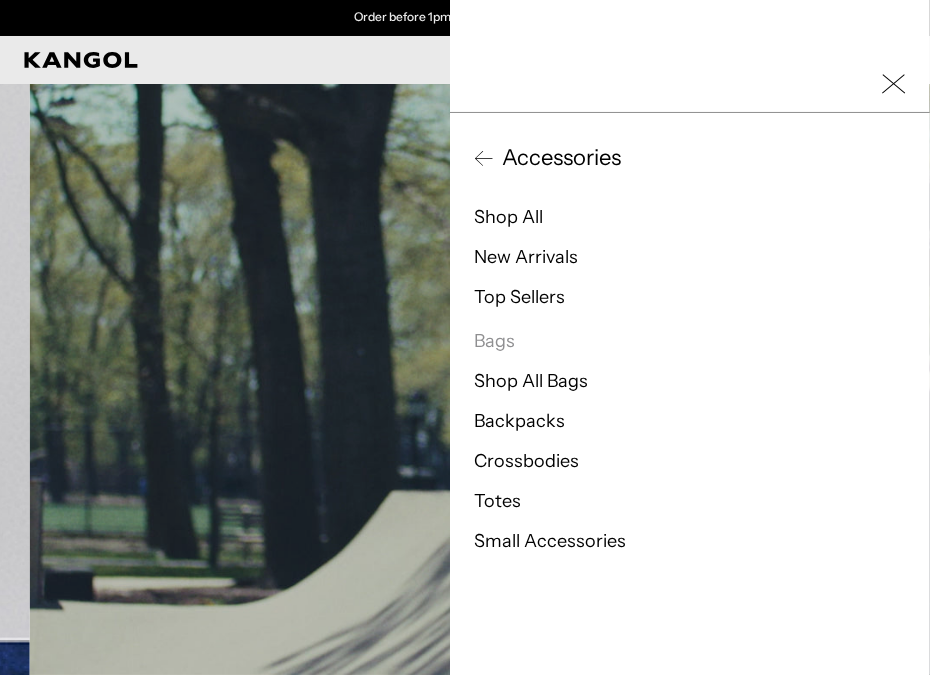 scroll, scrollTop: 0, scrollLeft: 0, axis: both 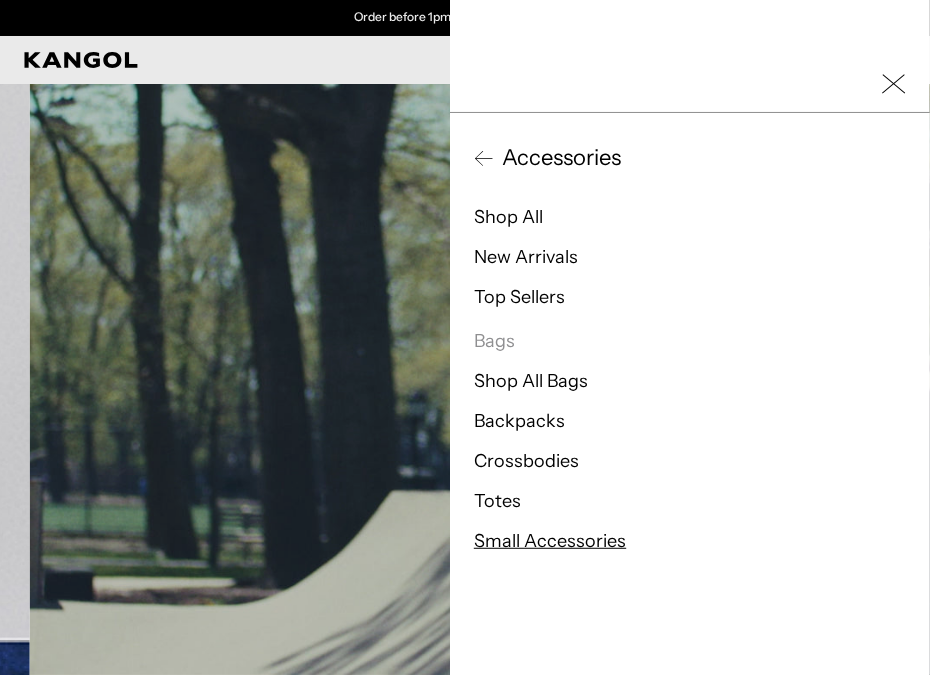 click on "Small Accessories" at bounding box center [550, 541] 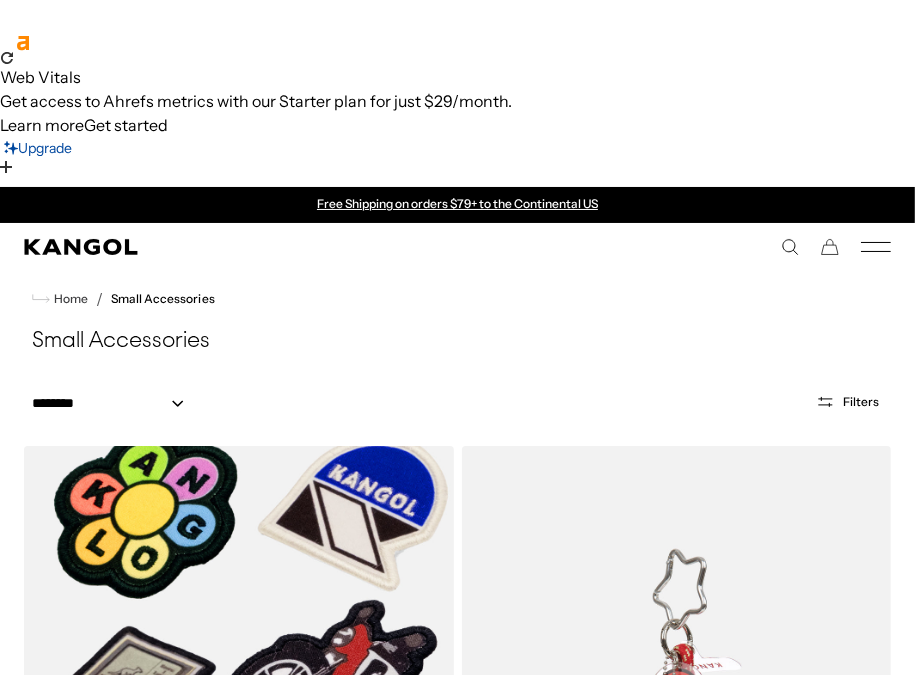 scroll, scrollTop: 0, scrollLeft: 0, axis: both 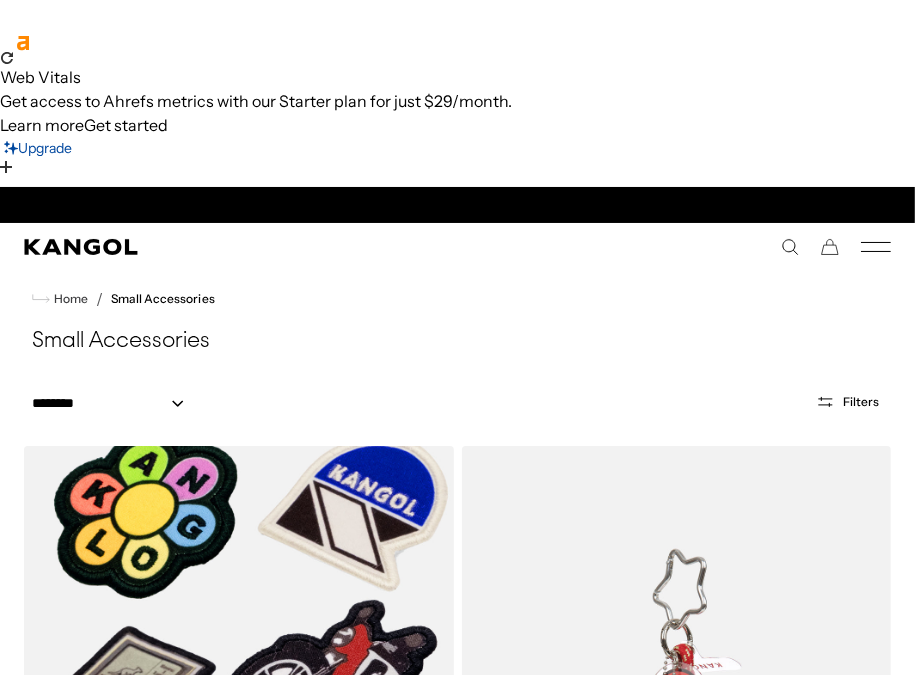 click on "**********" at bounding box center [457, 401] 